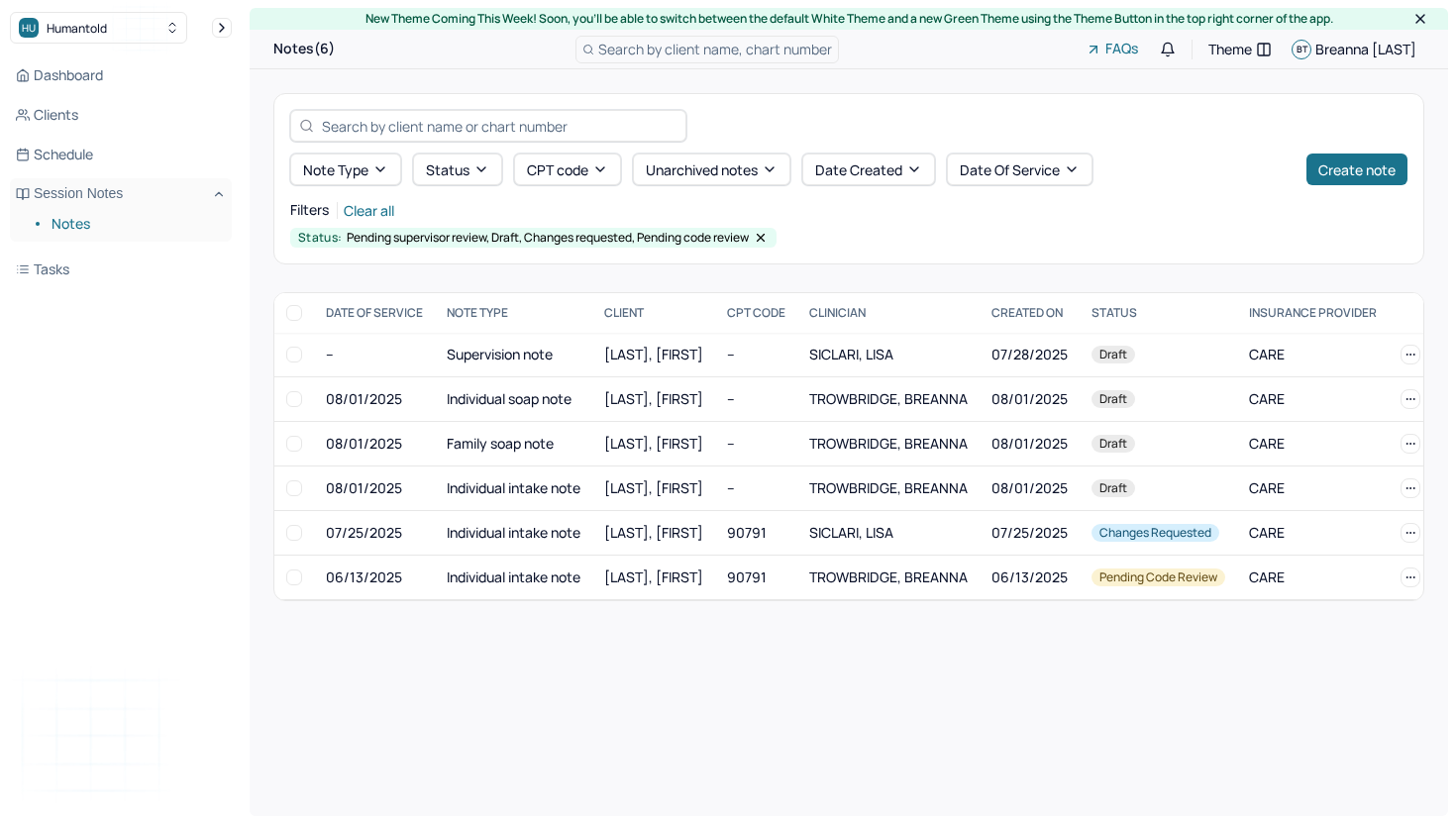 scroll, scrollTop: 0, scrollLeft: 0, axis: both 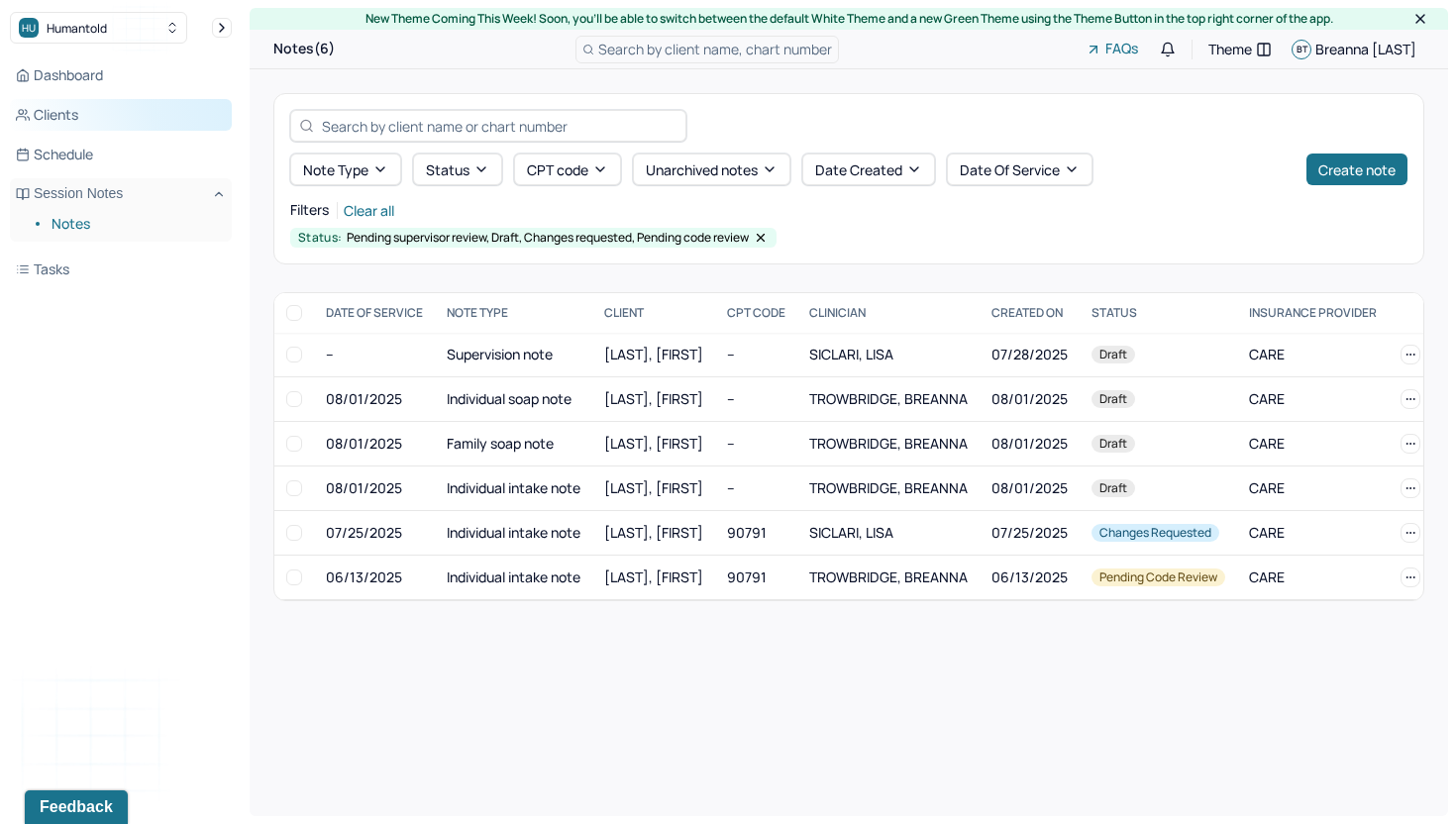 click on "Clients" at bounding box center [121, 115] 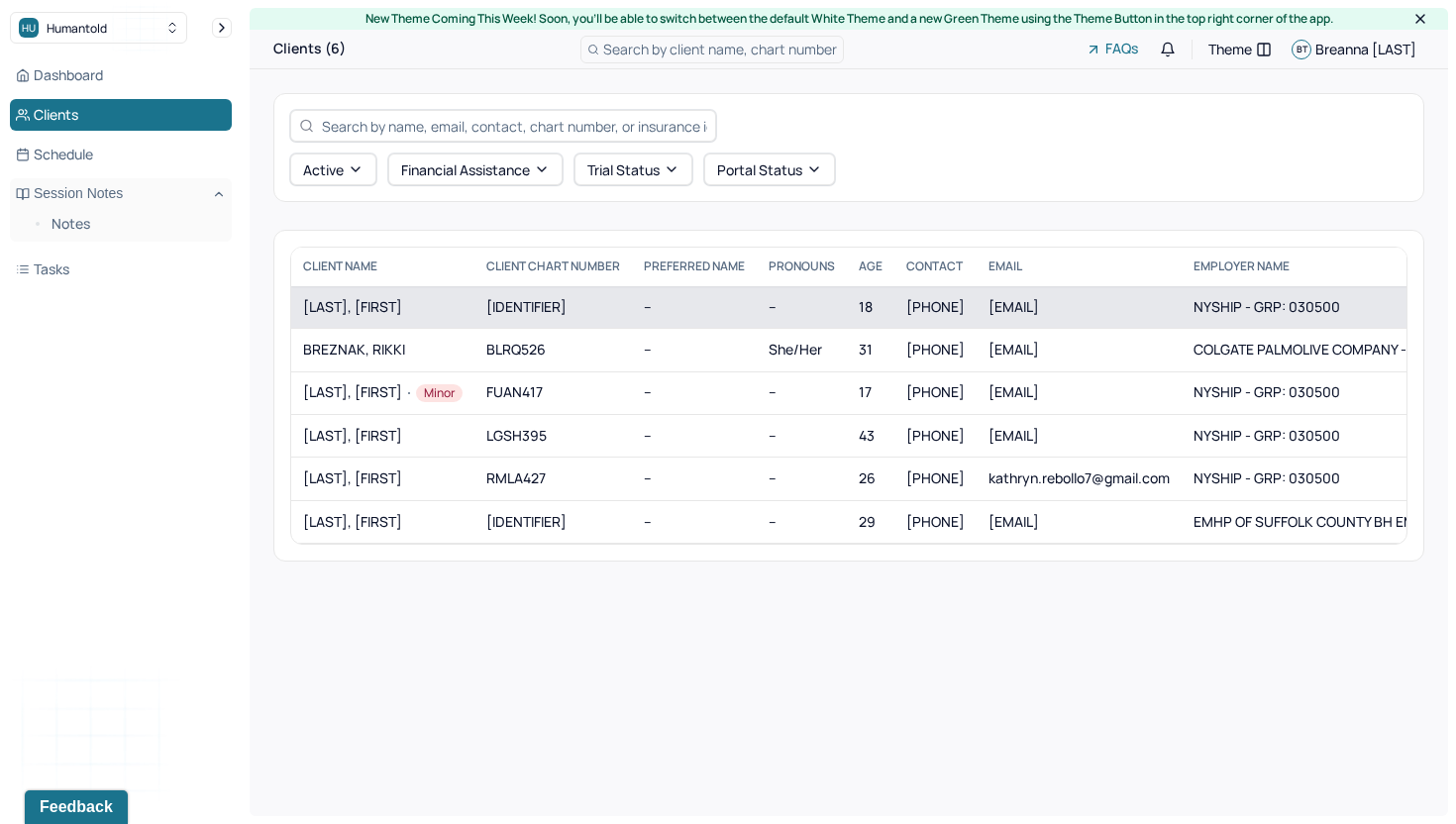 click on "--" at bounding box center [694, 307] 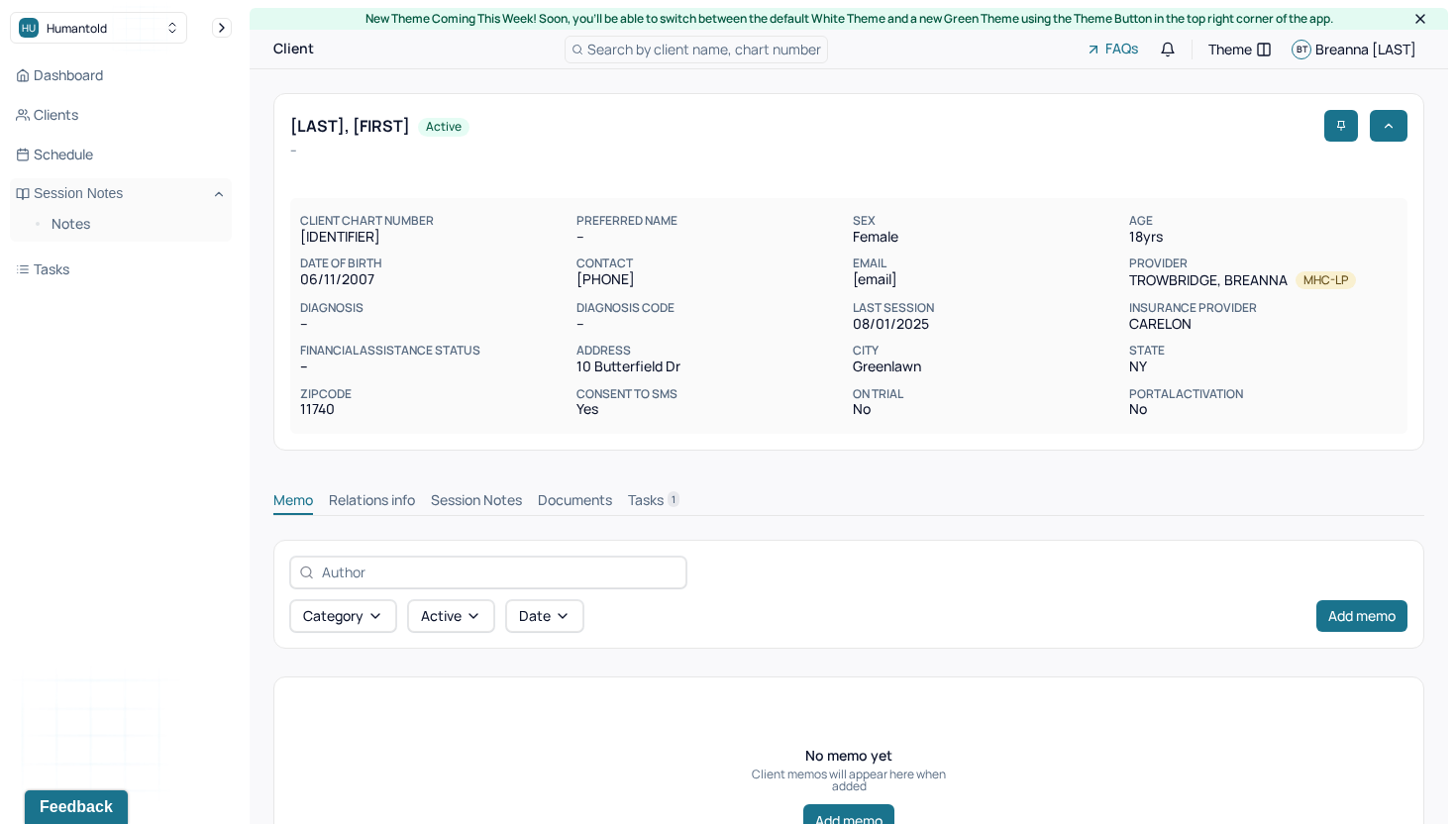 scroll, scrollTop: 113, scrollLeft: 0, axis: vertical 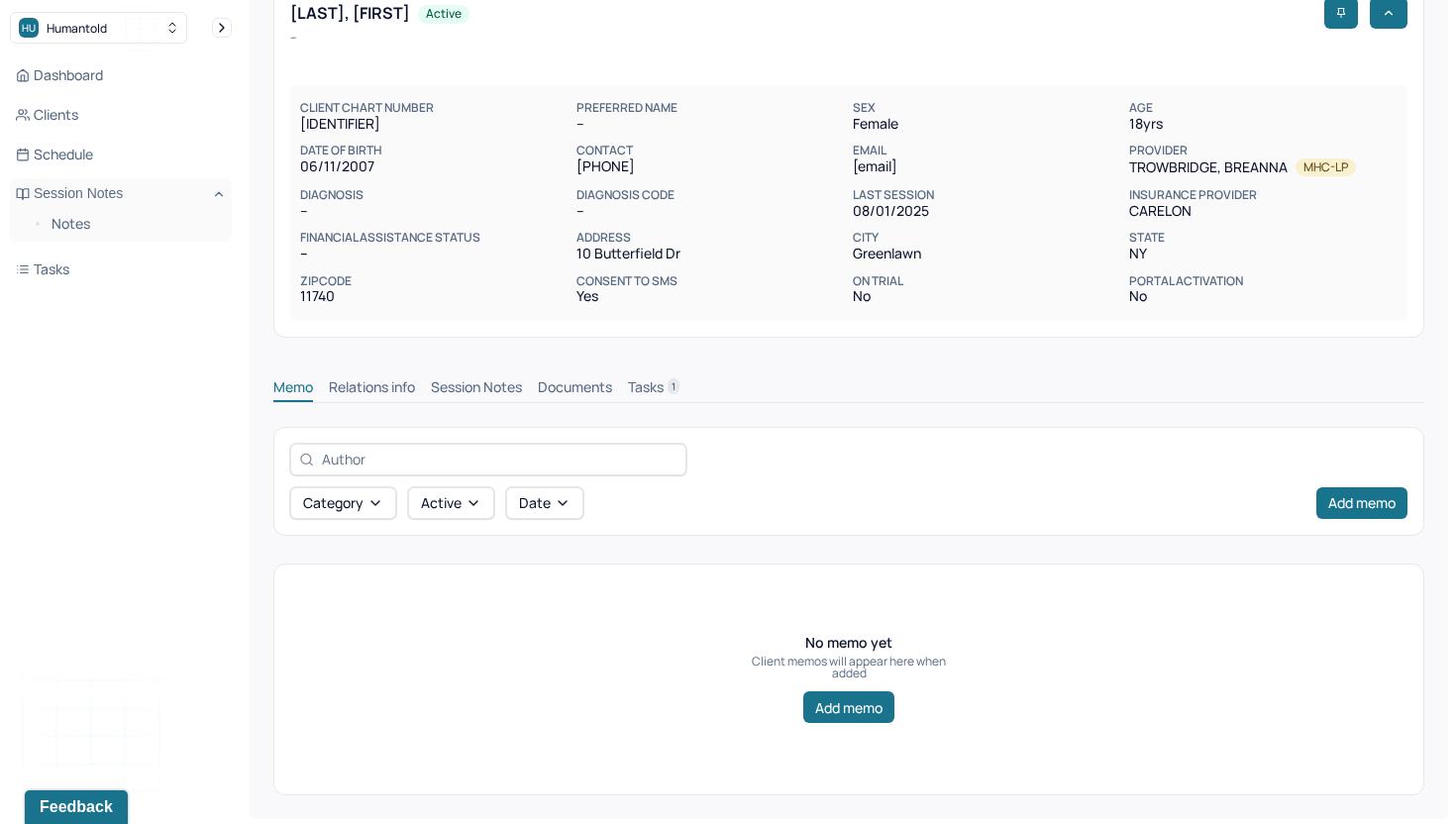 click on "Session Notes" at bounding box center (476, 389) 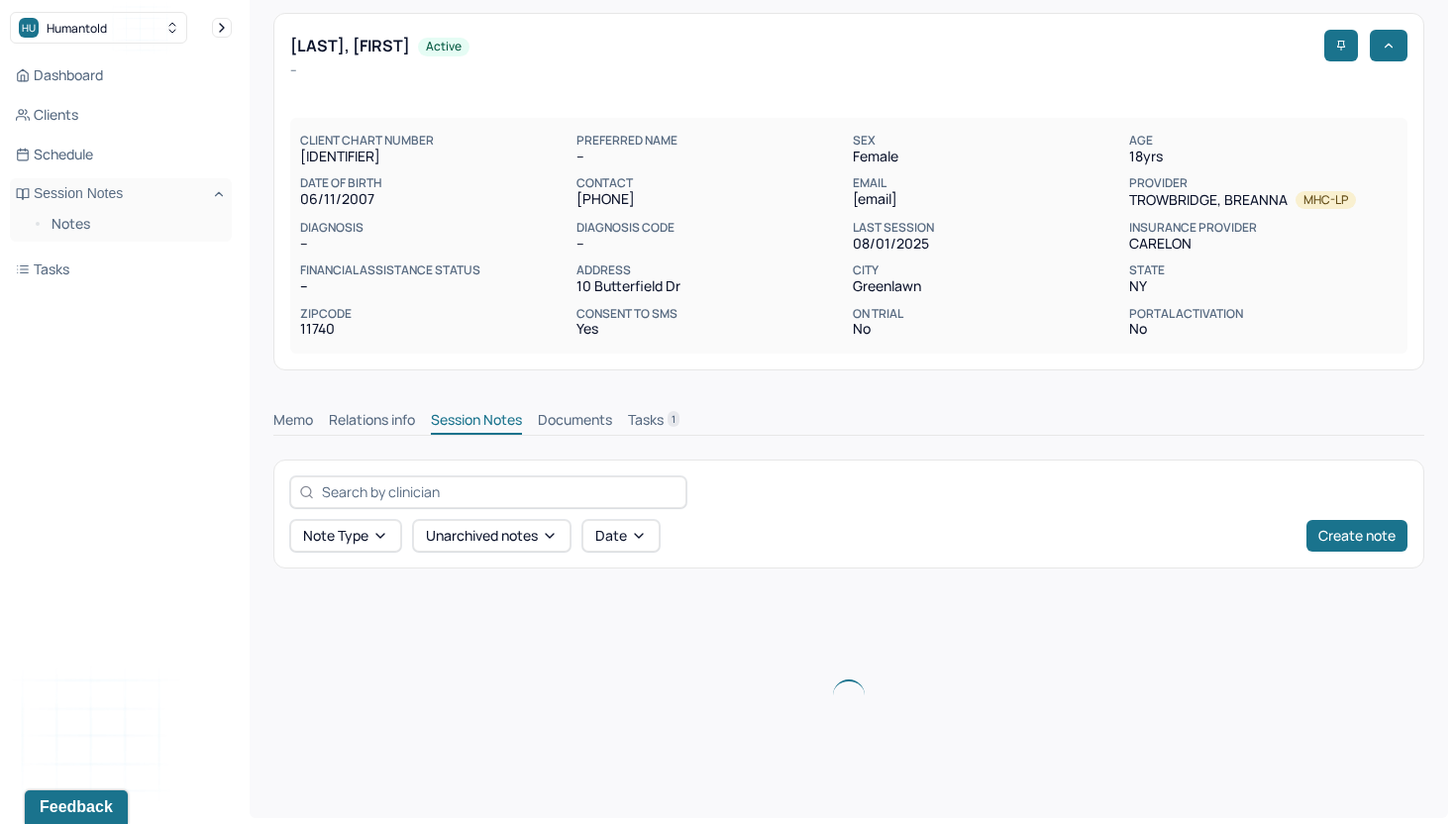 scroll, scrollTop: 113, scrollLeft: 0, axis: vertical 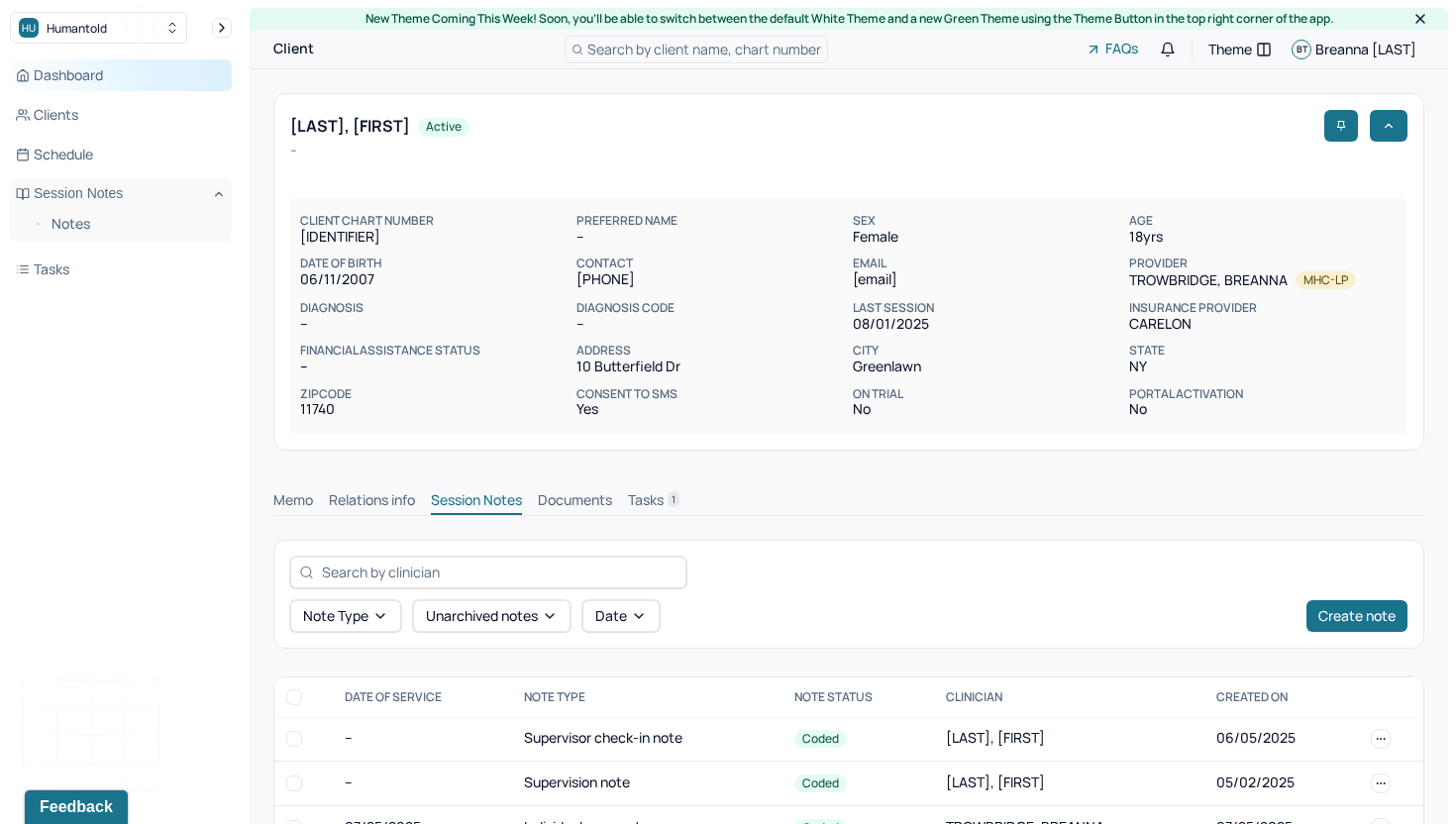 click on "Dashboard" at bounding box center [121, 75] 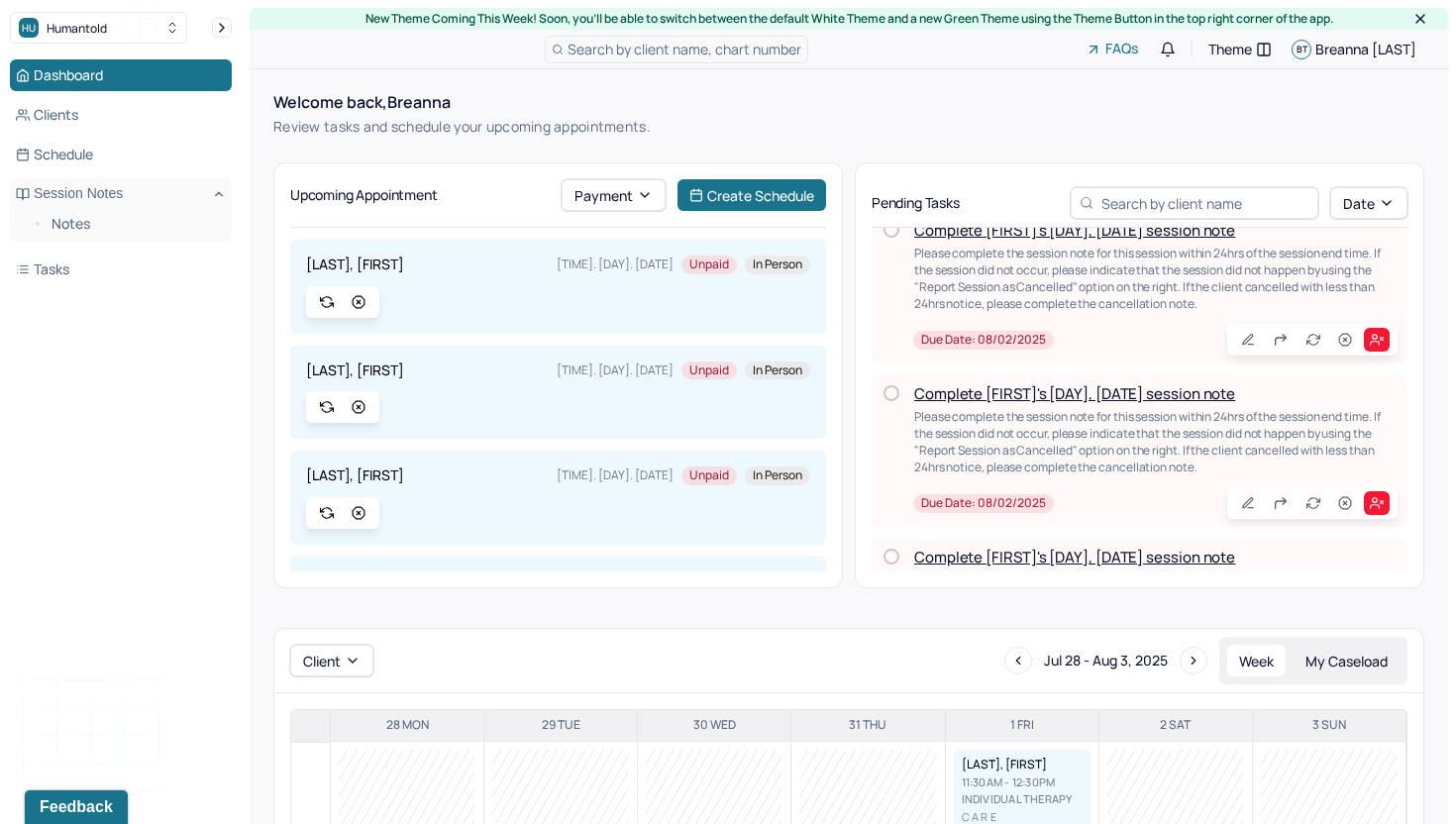 scroll, scrollTop: 311, scrollLeft: 0, axis: vertical 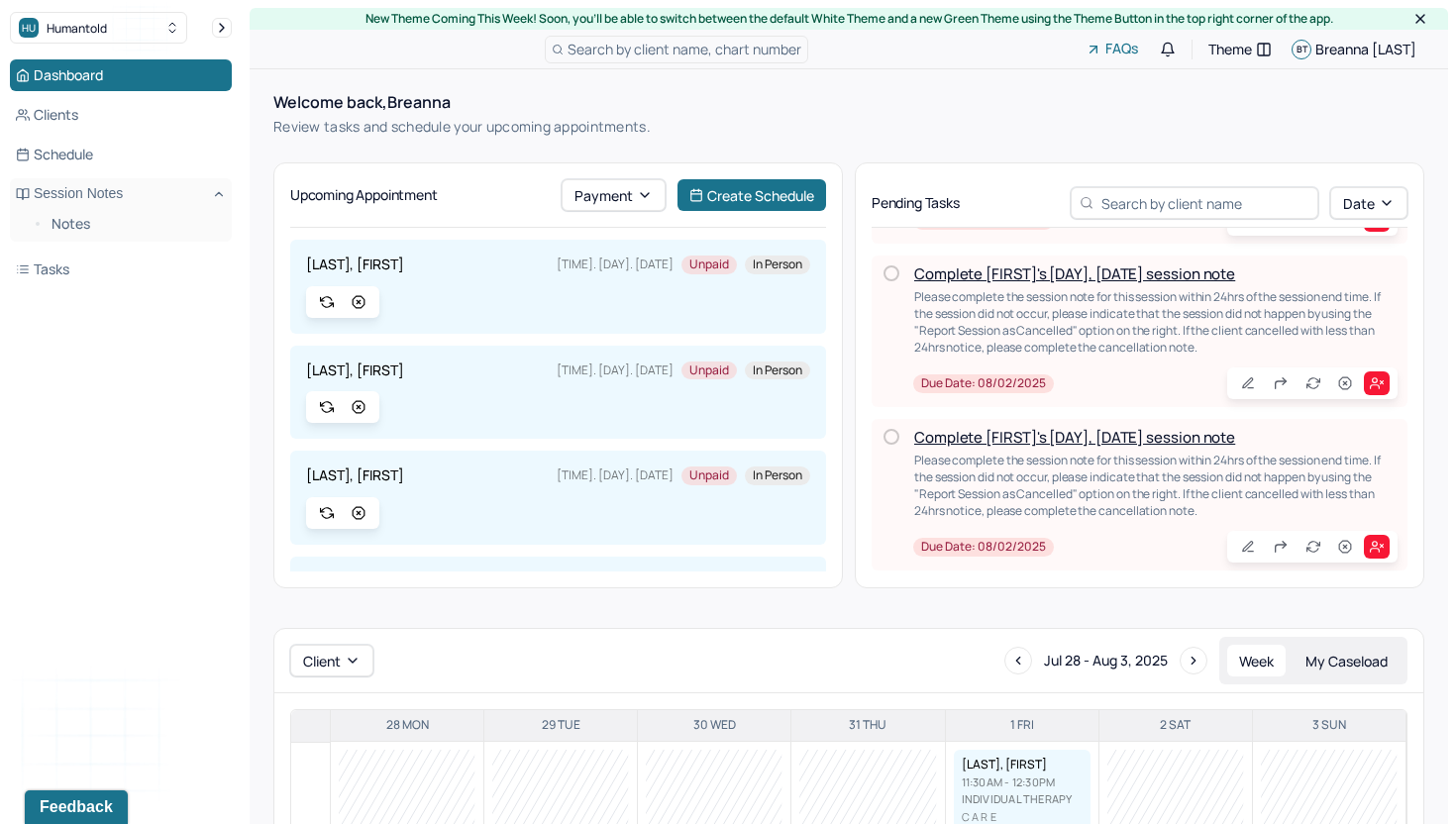 click on "Complete [FIRST]'s [DAY], [DATE] session note" at bounding box center (1075, 437) 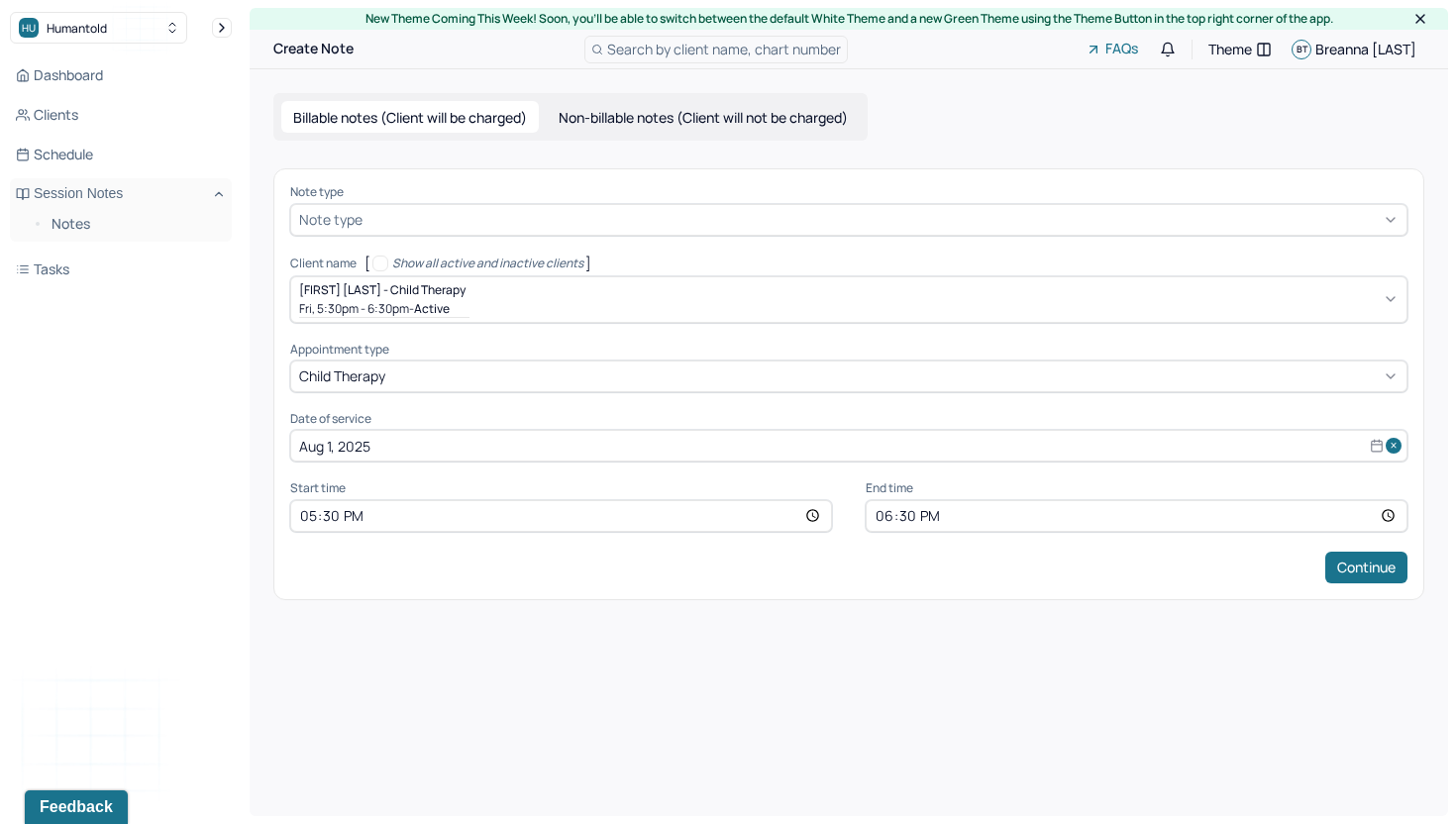 click at bounding box center (883, 219) 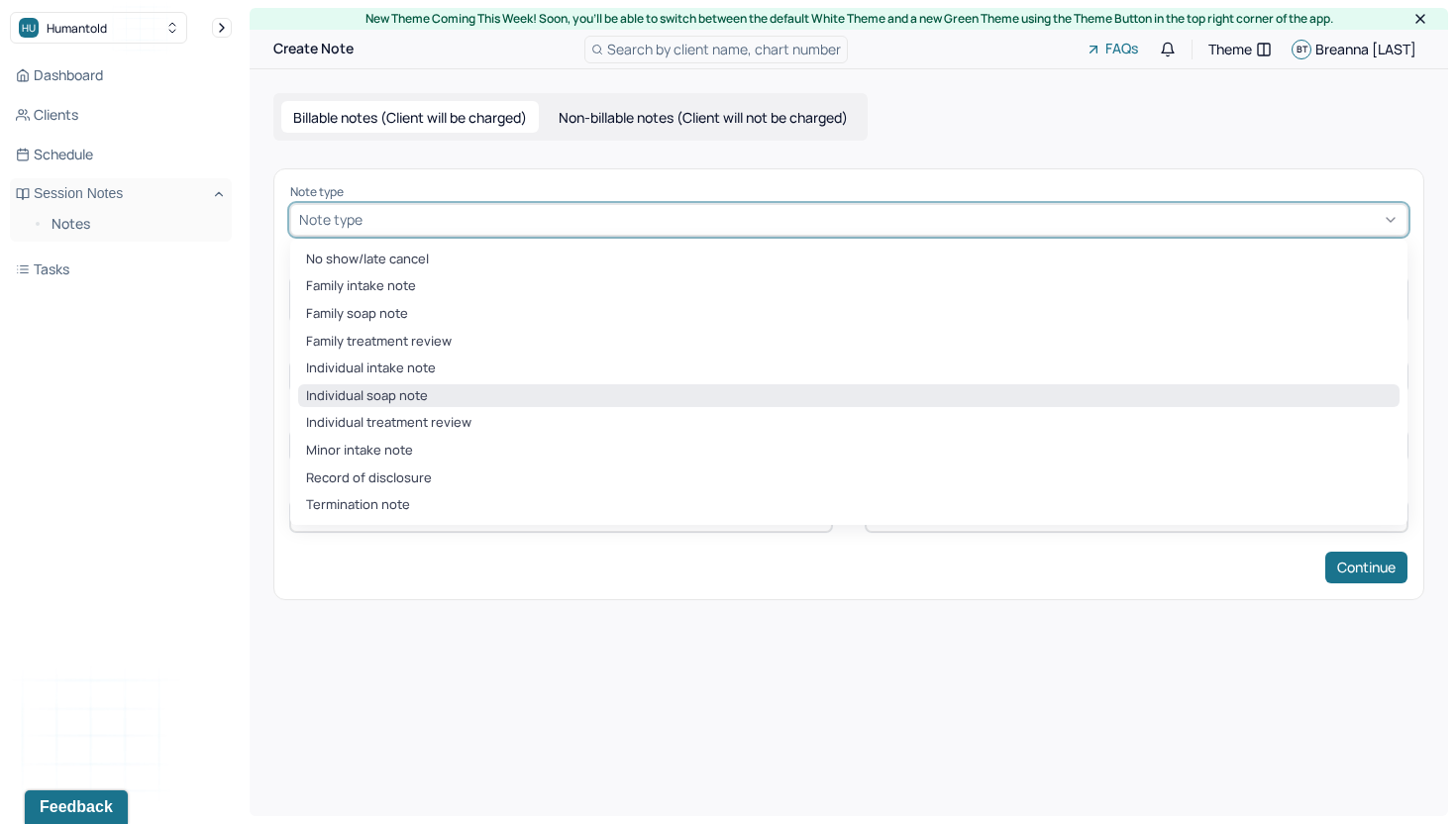 click on "Individual soap note" at bounding box center [849, 396] 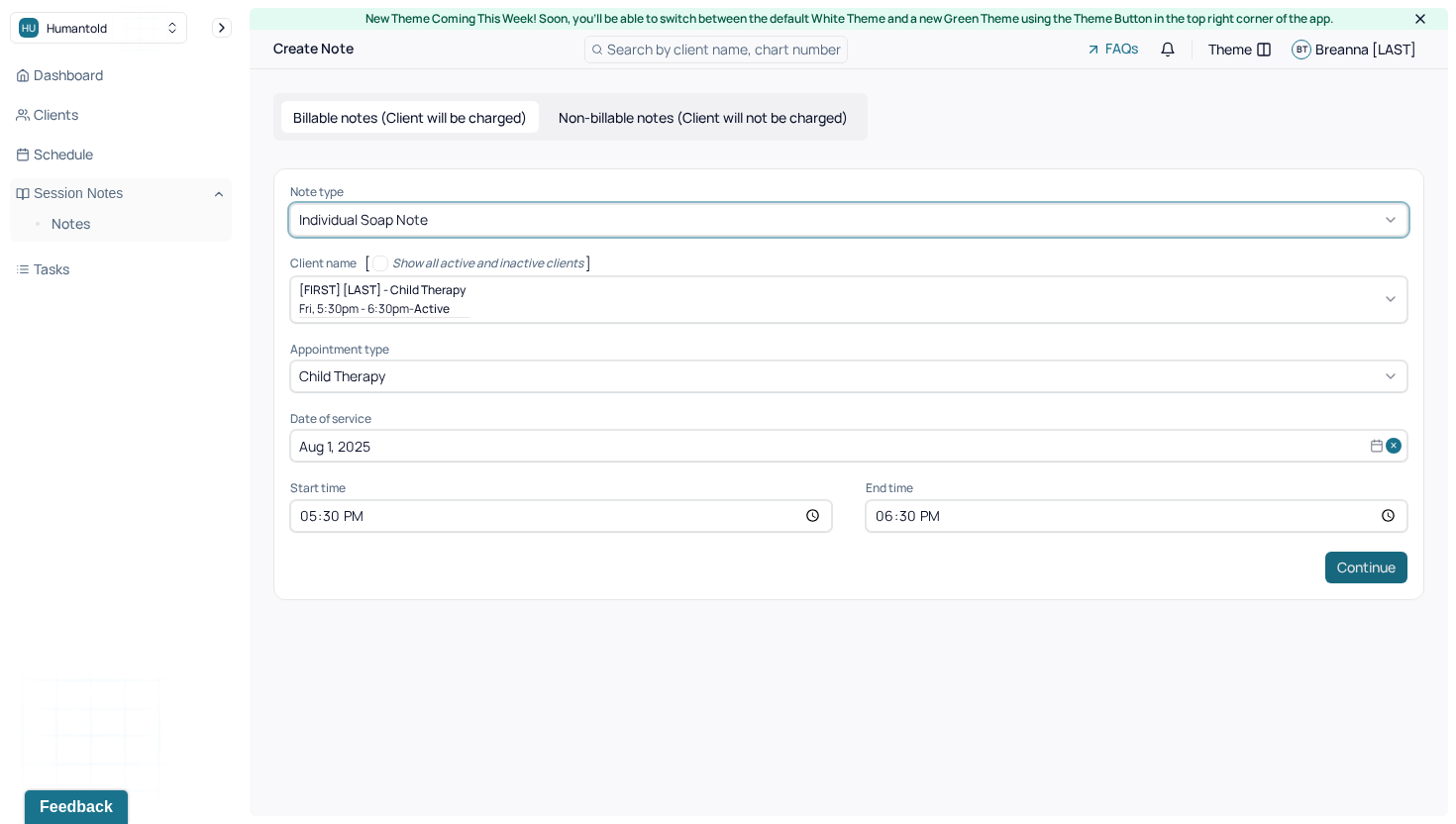 click on "Continue" at bounding box center (1366, 567) 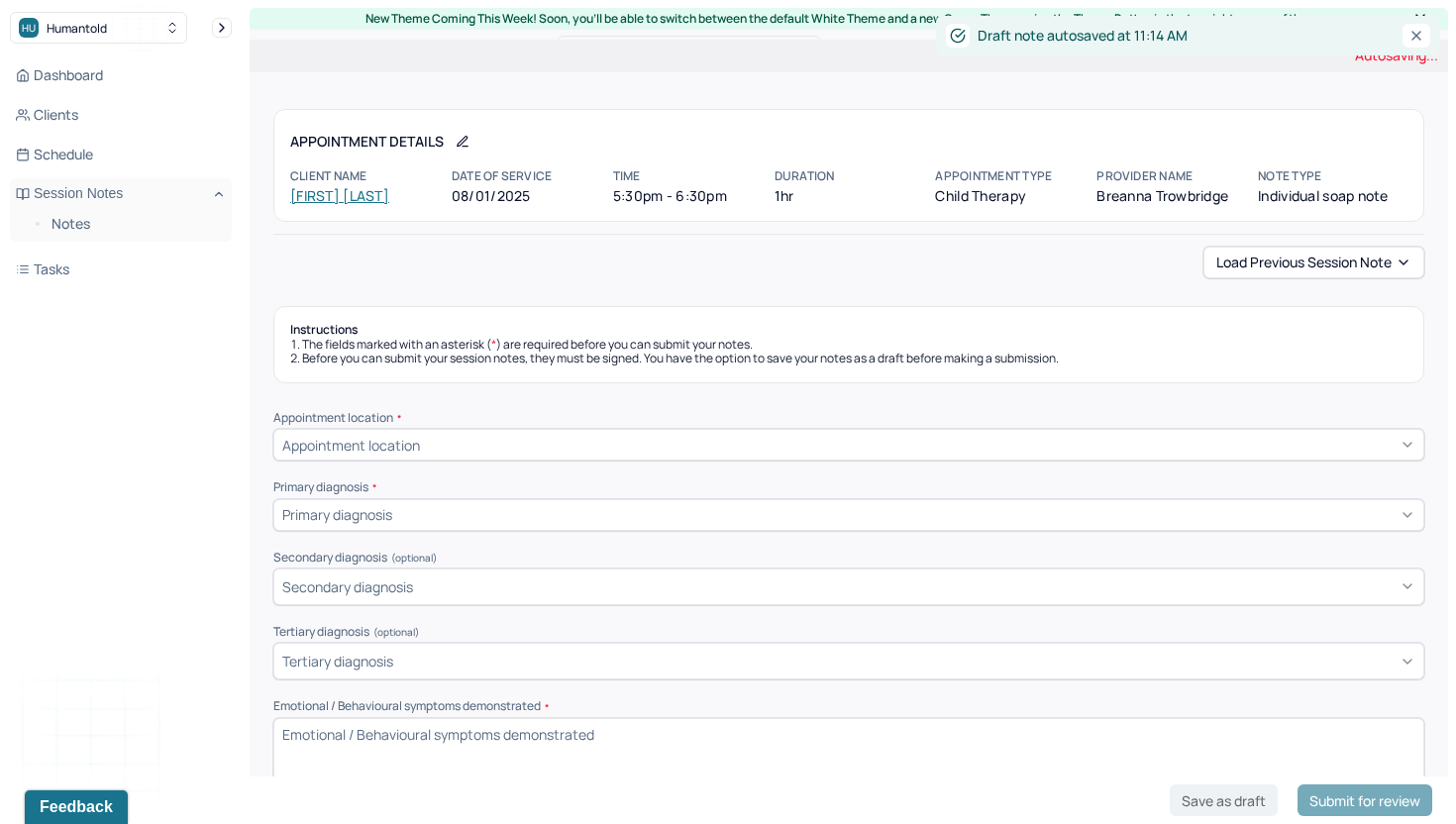 scroll, scrollTop: 6, scrollLeft: 0, axis: vertical 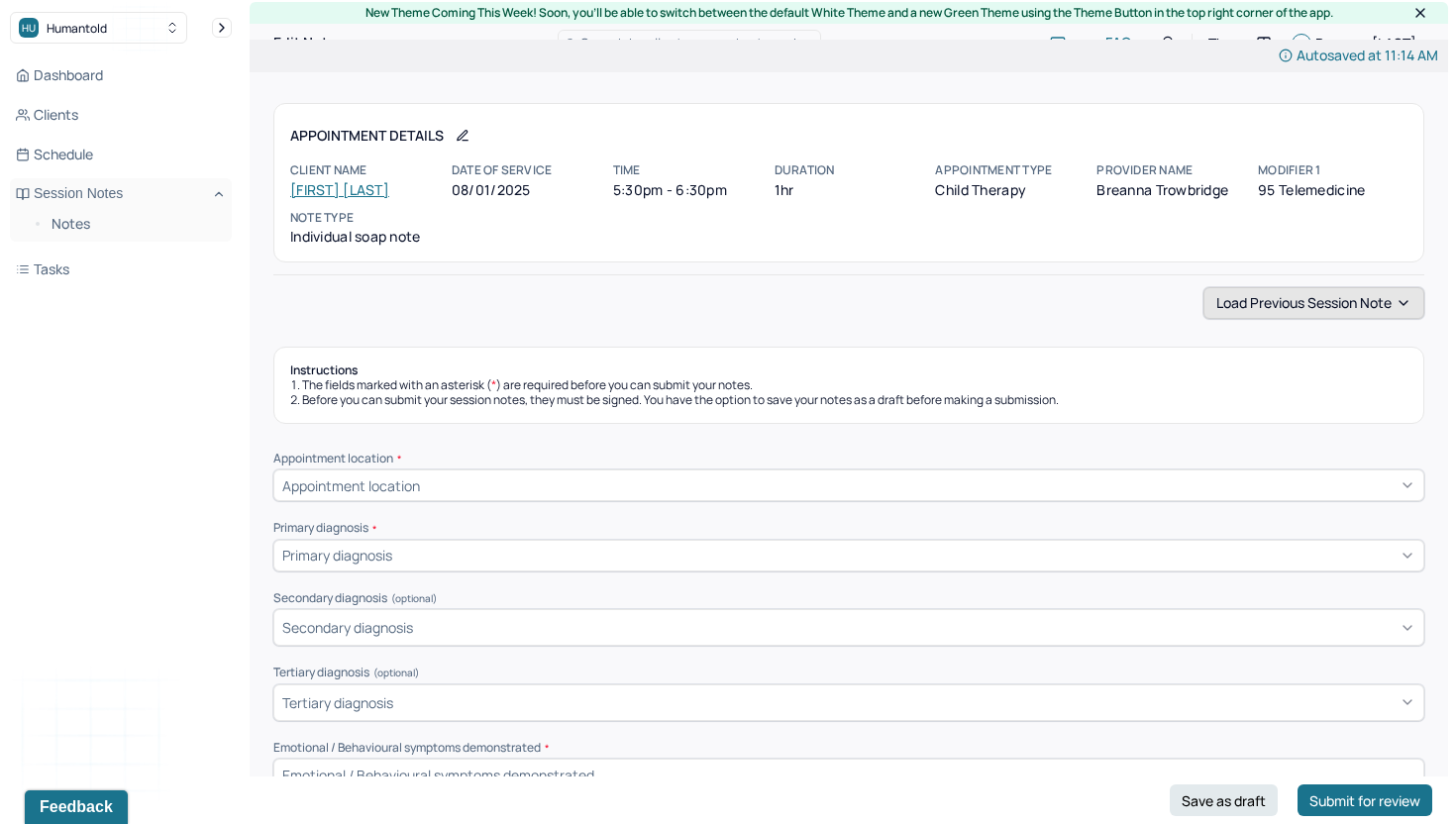 click on "Load previous session note" at bounding box center [1313, 303] 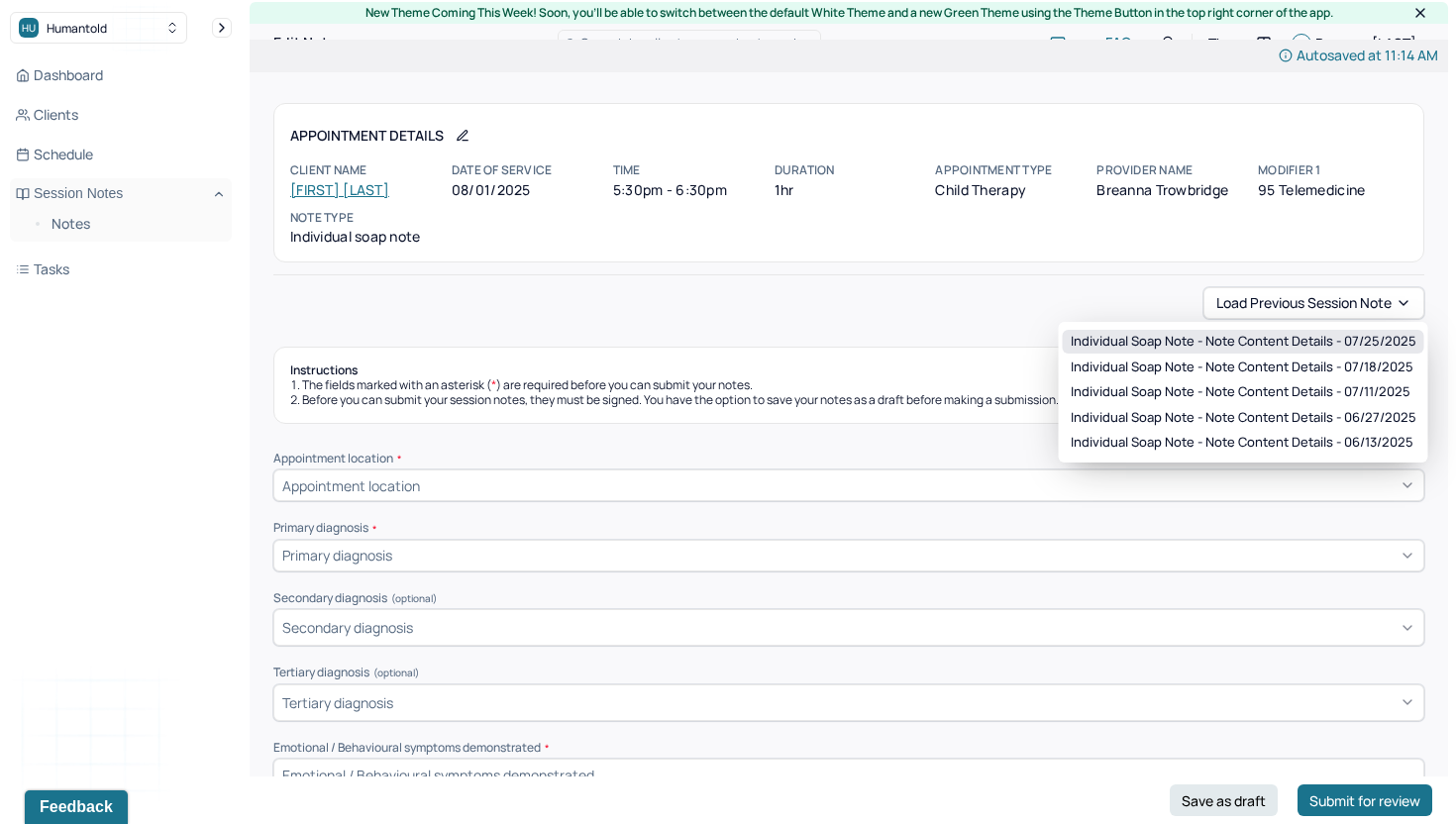 click on "Individual soap note   - Note content Details -   07/25/2025" at bounding box center [1243, 342] 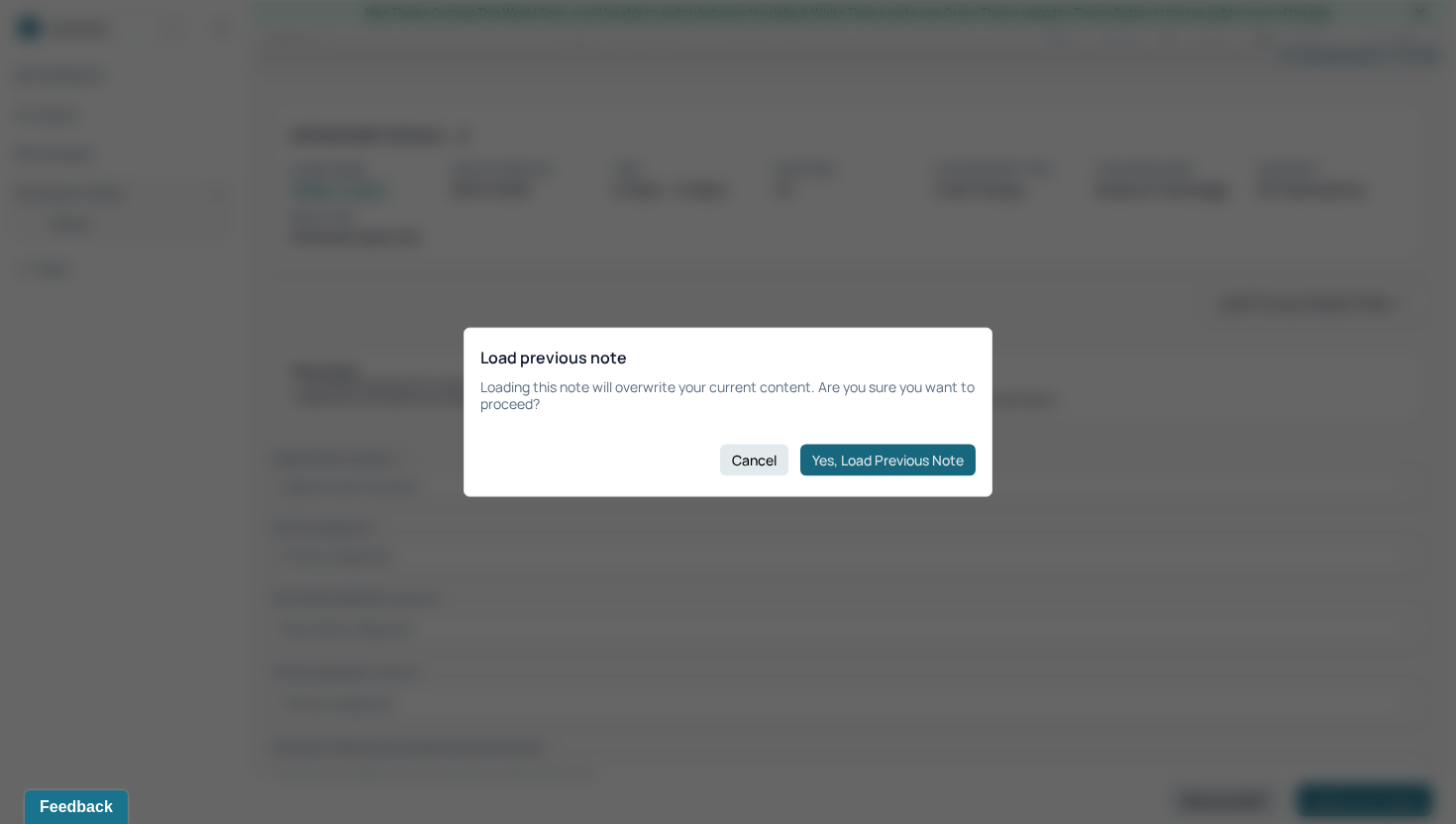 click on "Yes, Load Previous Note" at bounding box center [887, 460] 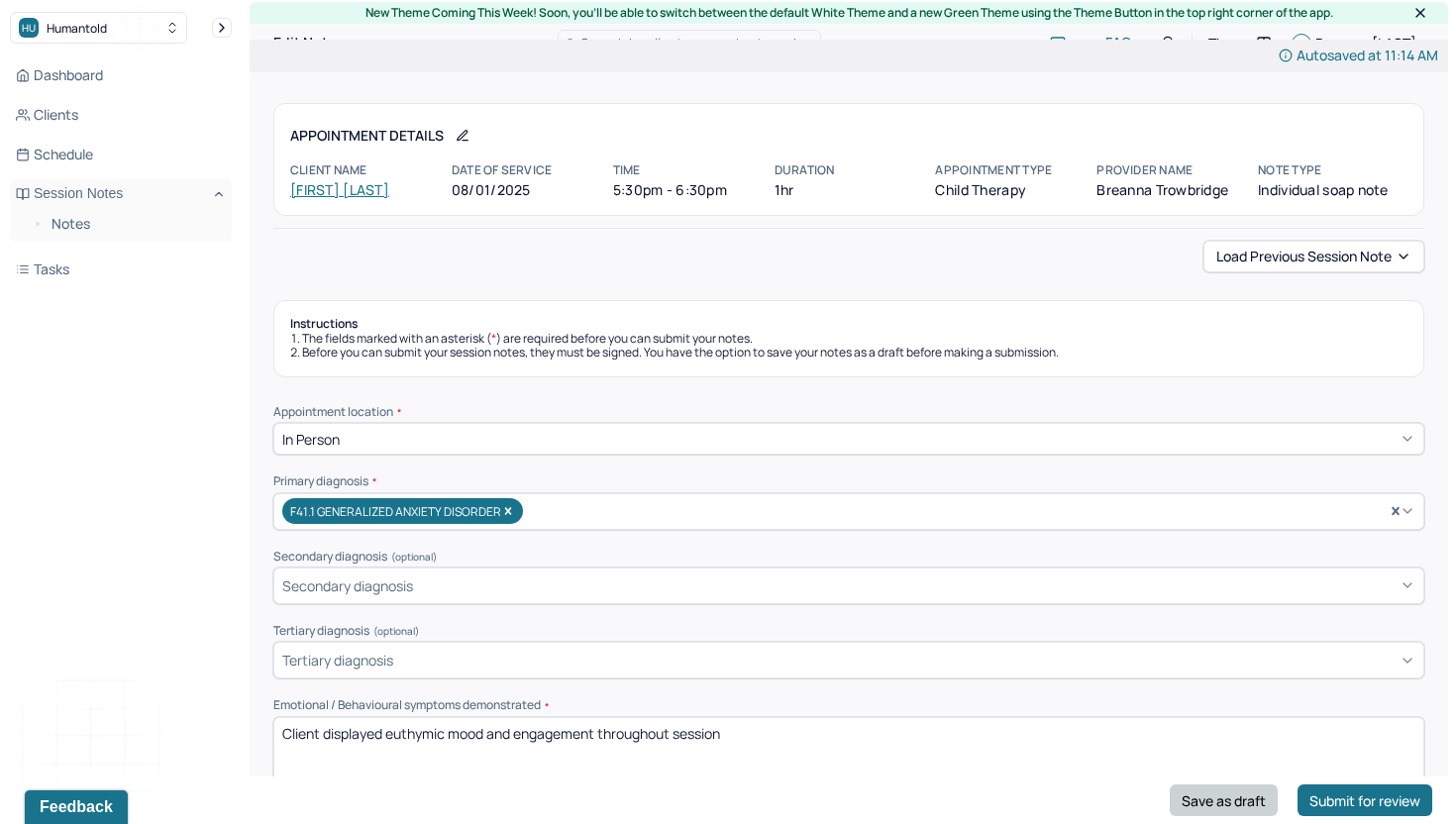 click on "Save as draft" at bounding box center [1223, 800] 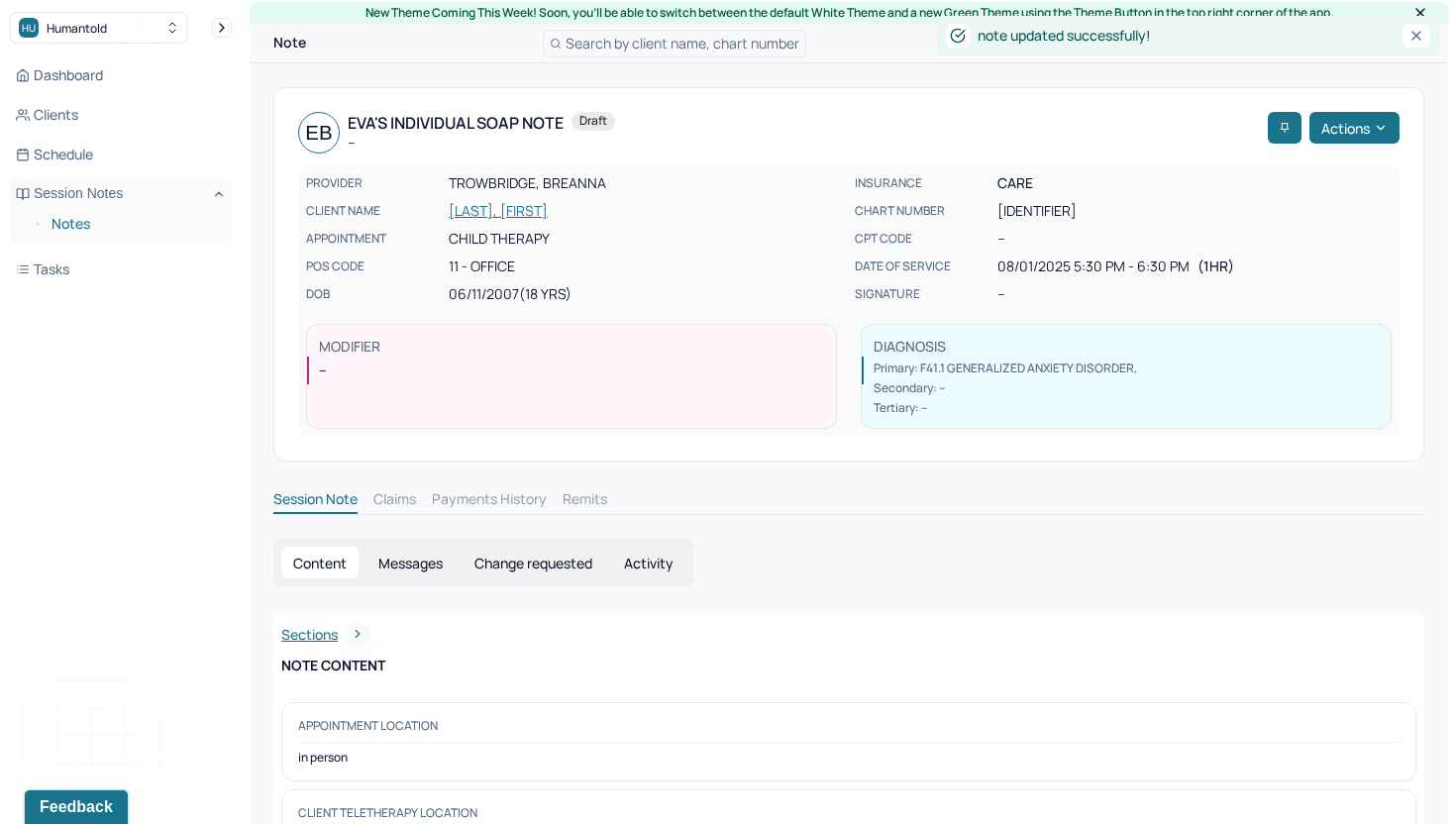click on "Notes" at bounding box center [134, 224] 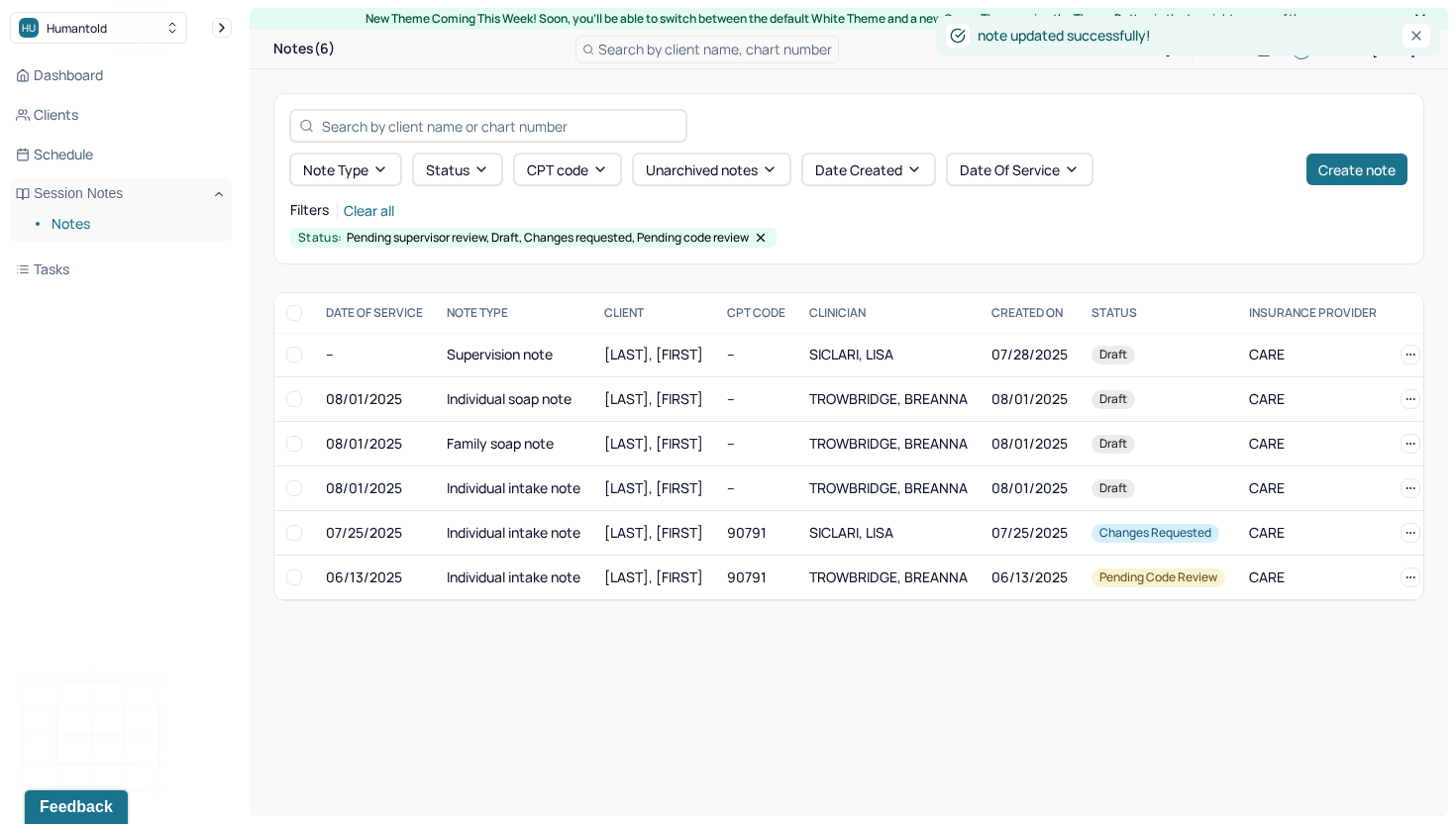 scroll, scrollTop: 0, scrollLeft: 0, axis: both 